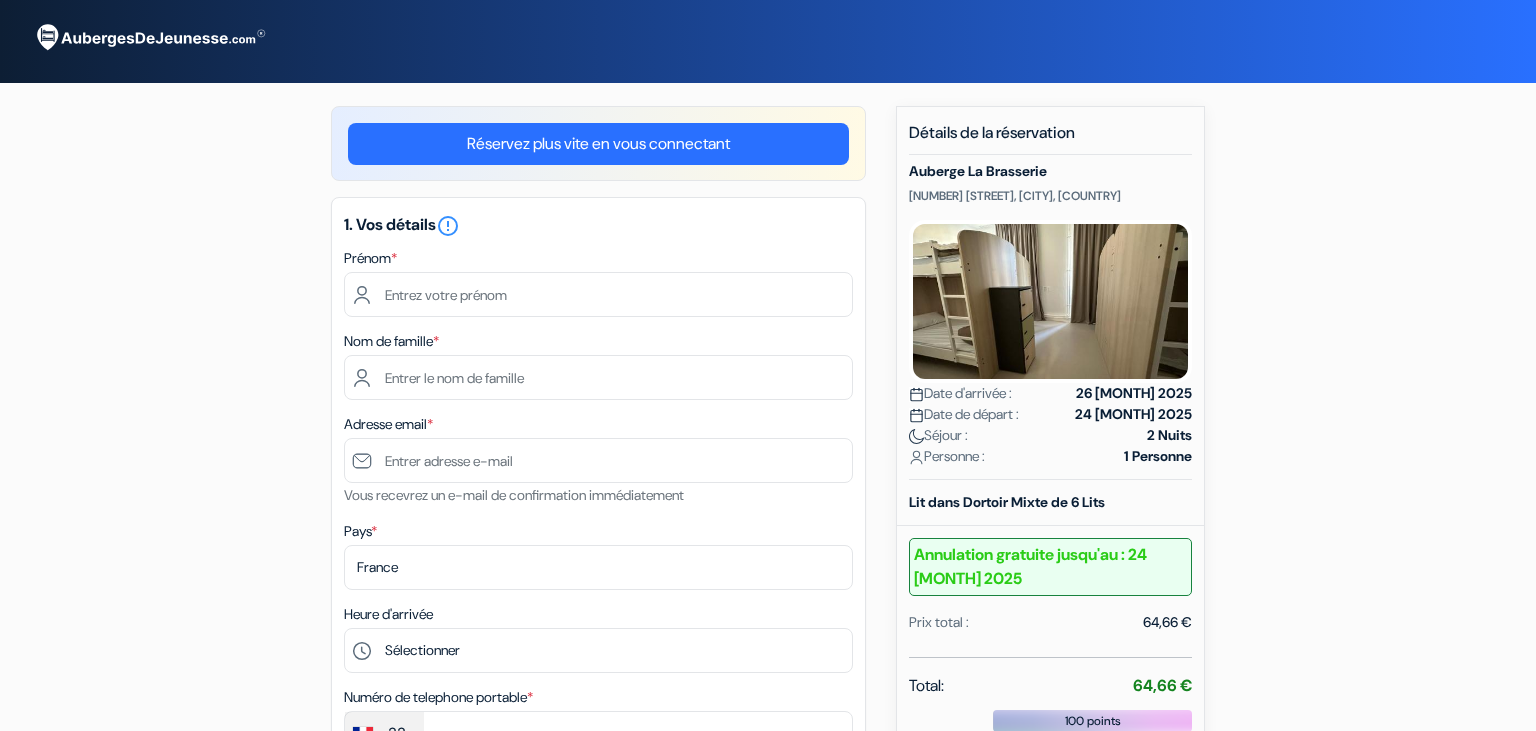 scroll, scrollTop: 0, scrollLeft: 0, axis: both 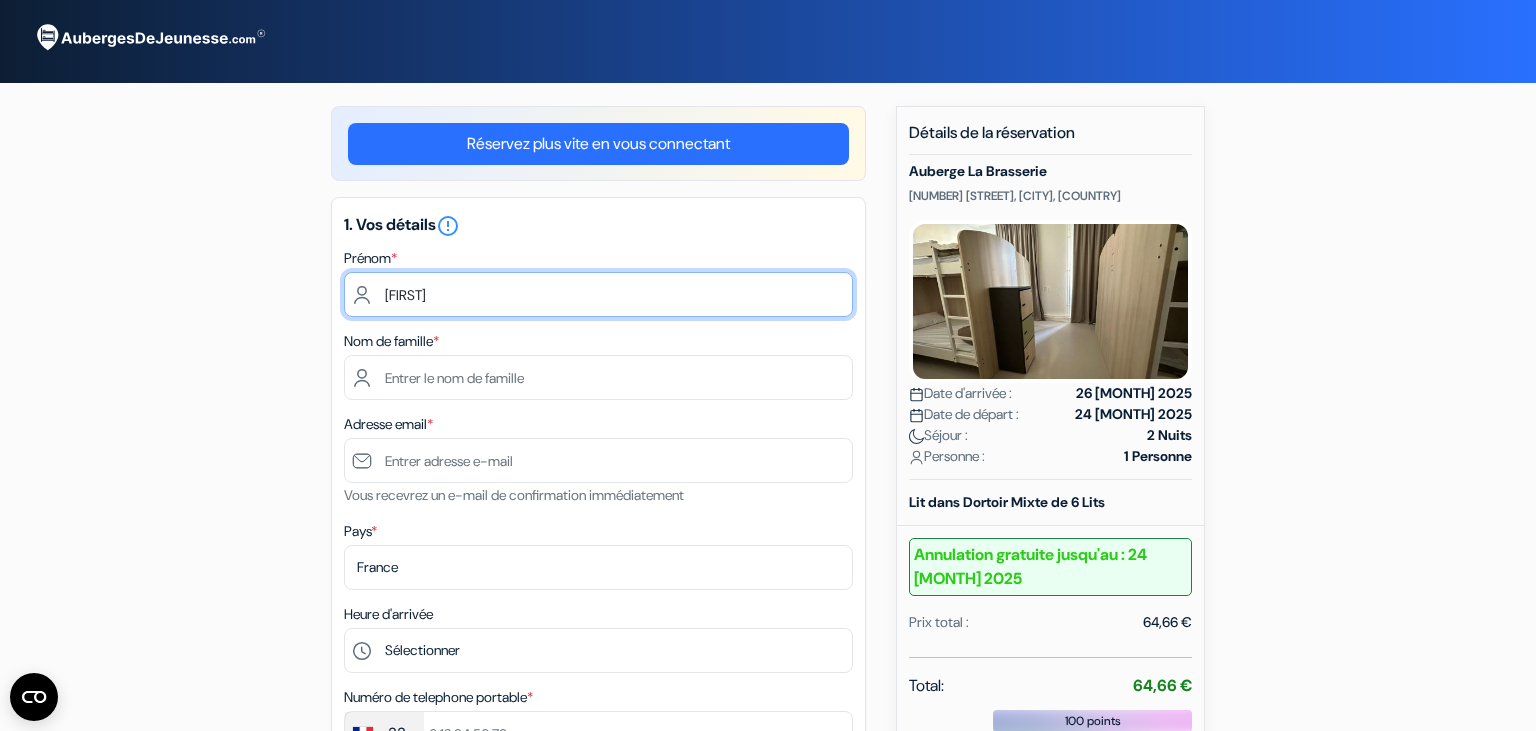 click on "Ja" at bounding box center (598, 294) 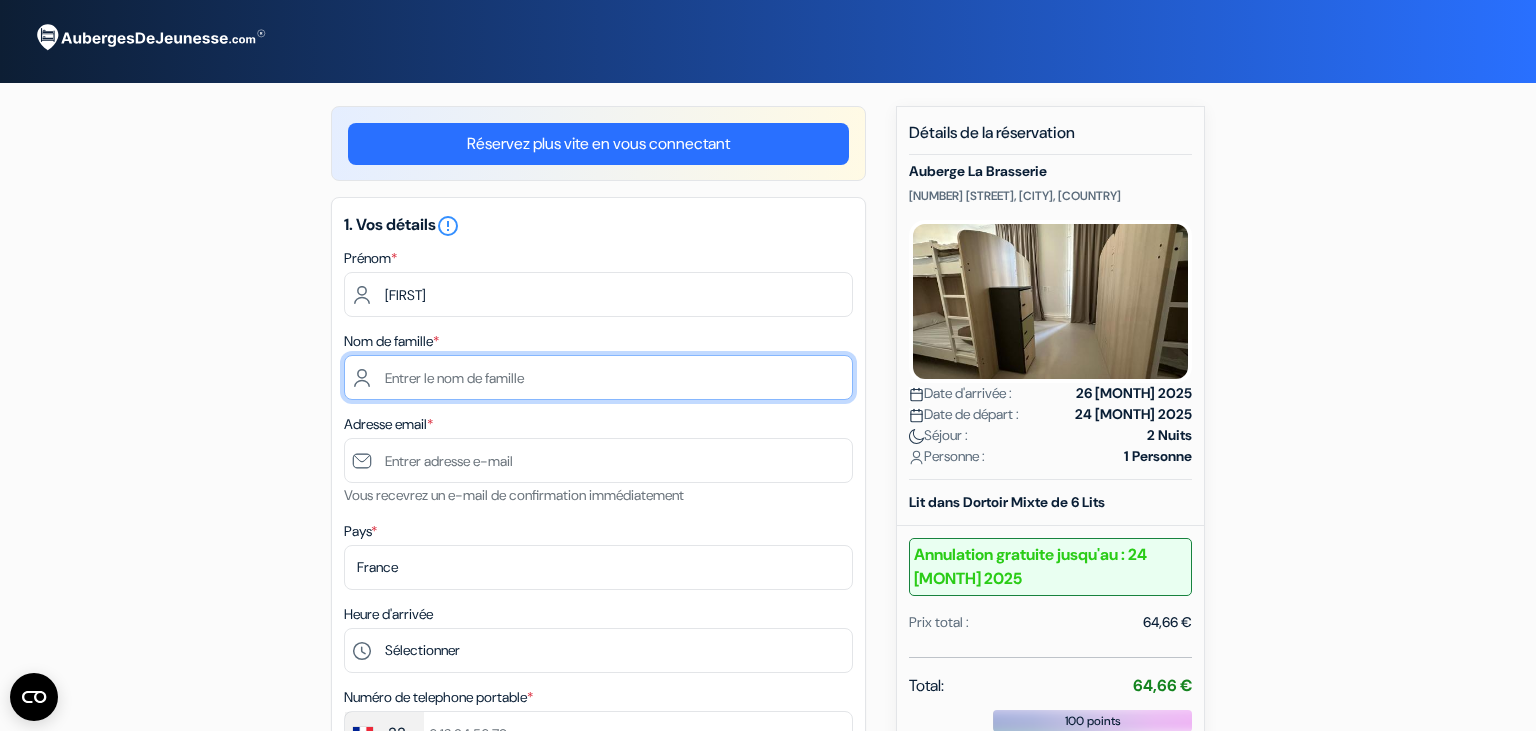 click at bounding box center (598, 377) 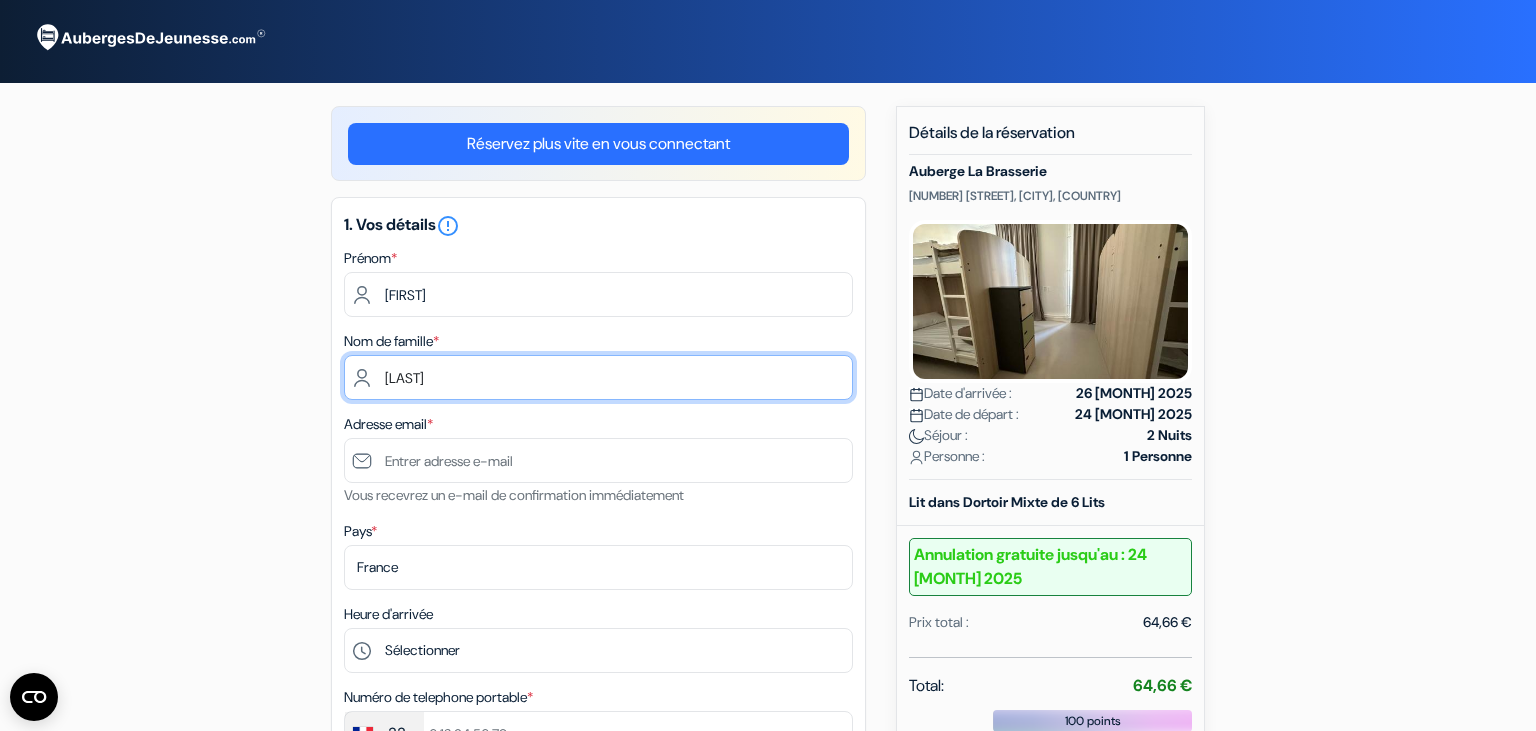type on "Duvivier" 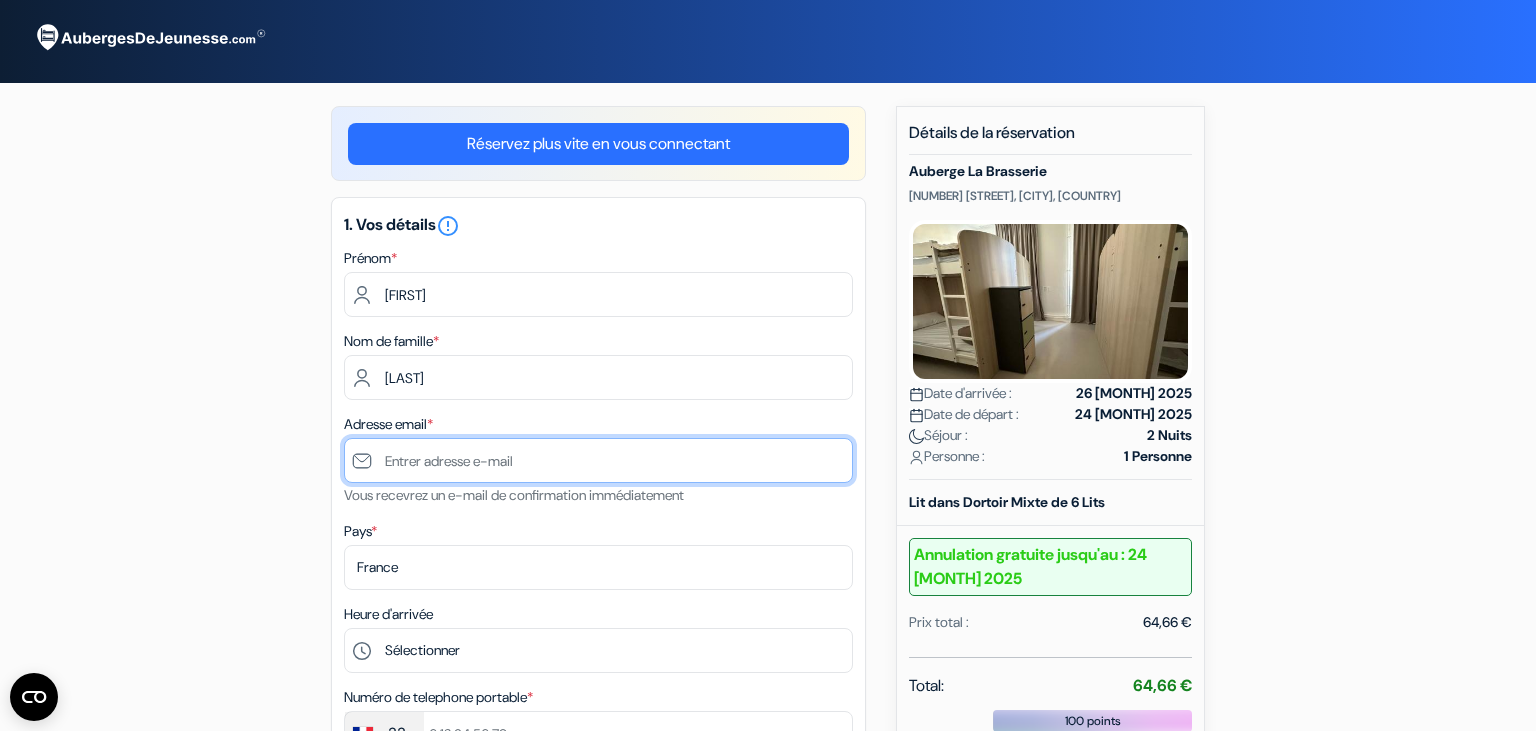 click at bounding box center [598, 460] 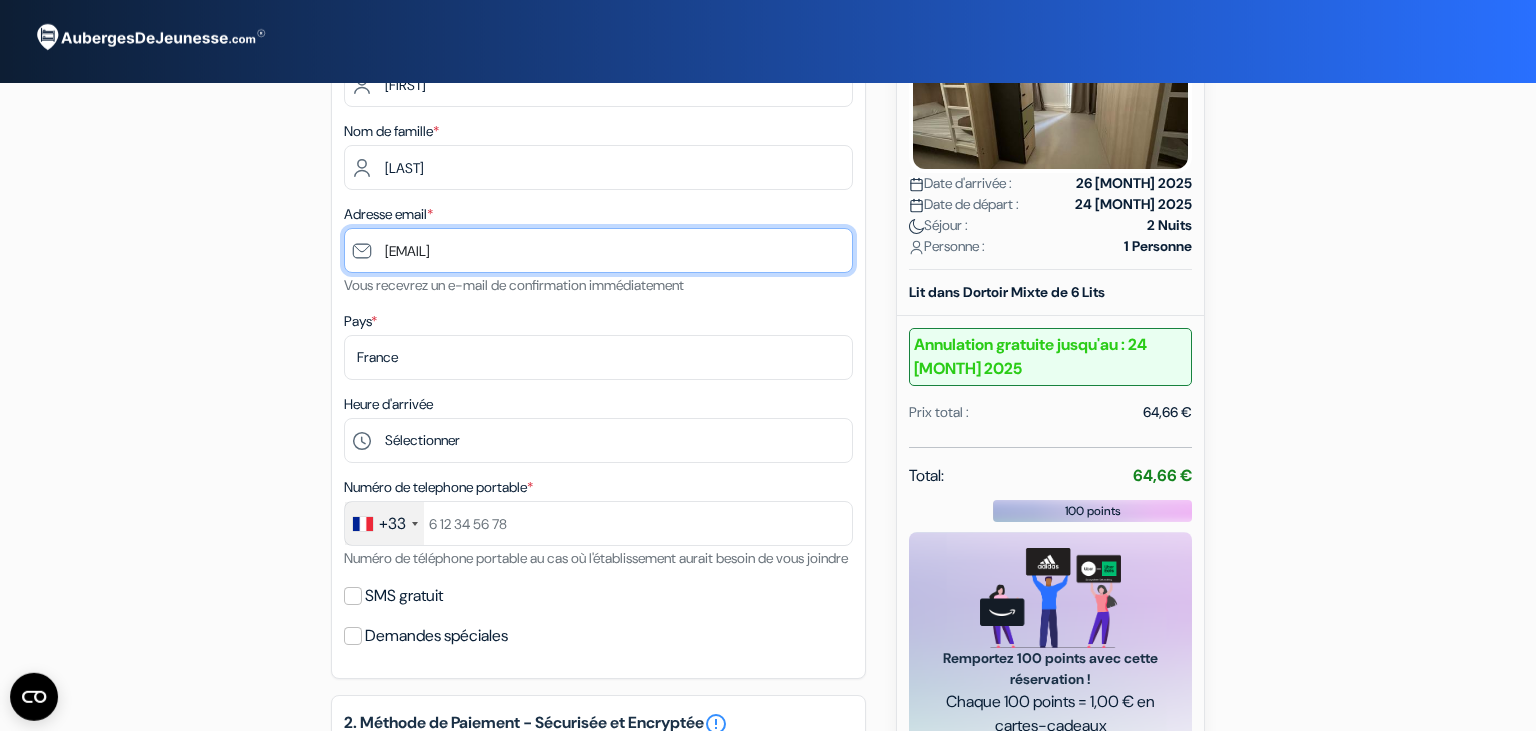 scroll, scrollTop: 215, scrollLeft: 0, axis: vertical 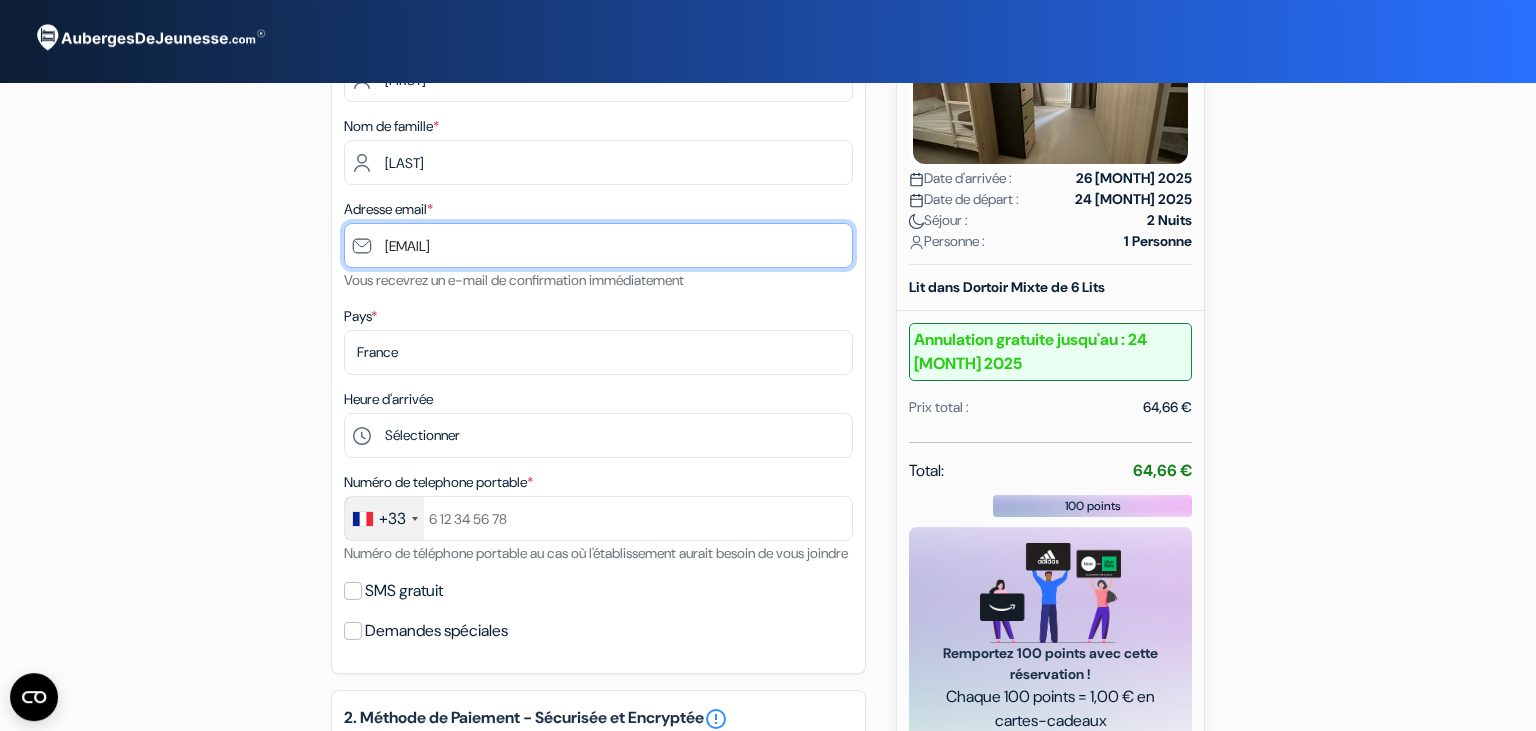 type on "[EMAIL]" 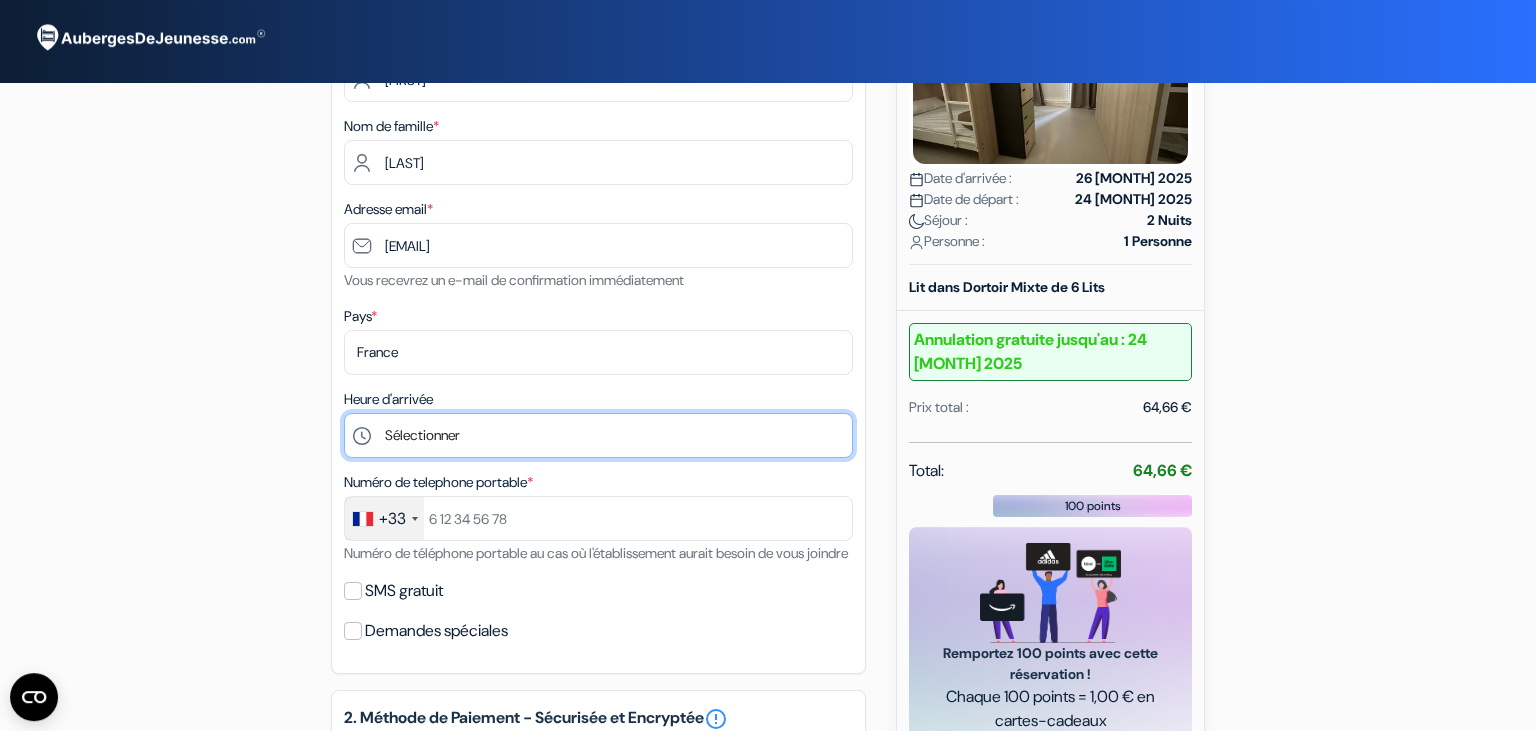 click on "Sélectionner
15:00
16:00
17:00
18:00
19:00
20:00
21:00
22:00
23:00" at bounding box center [598, 435] 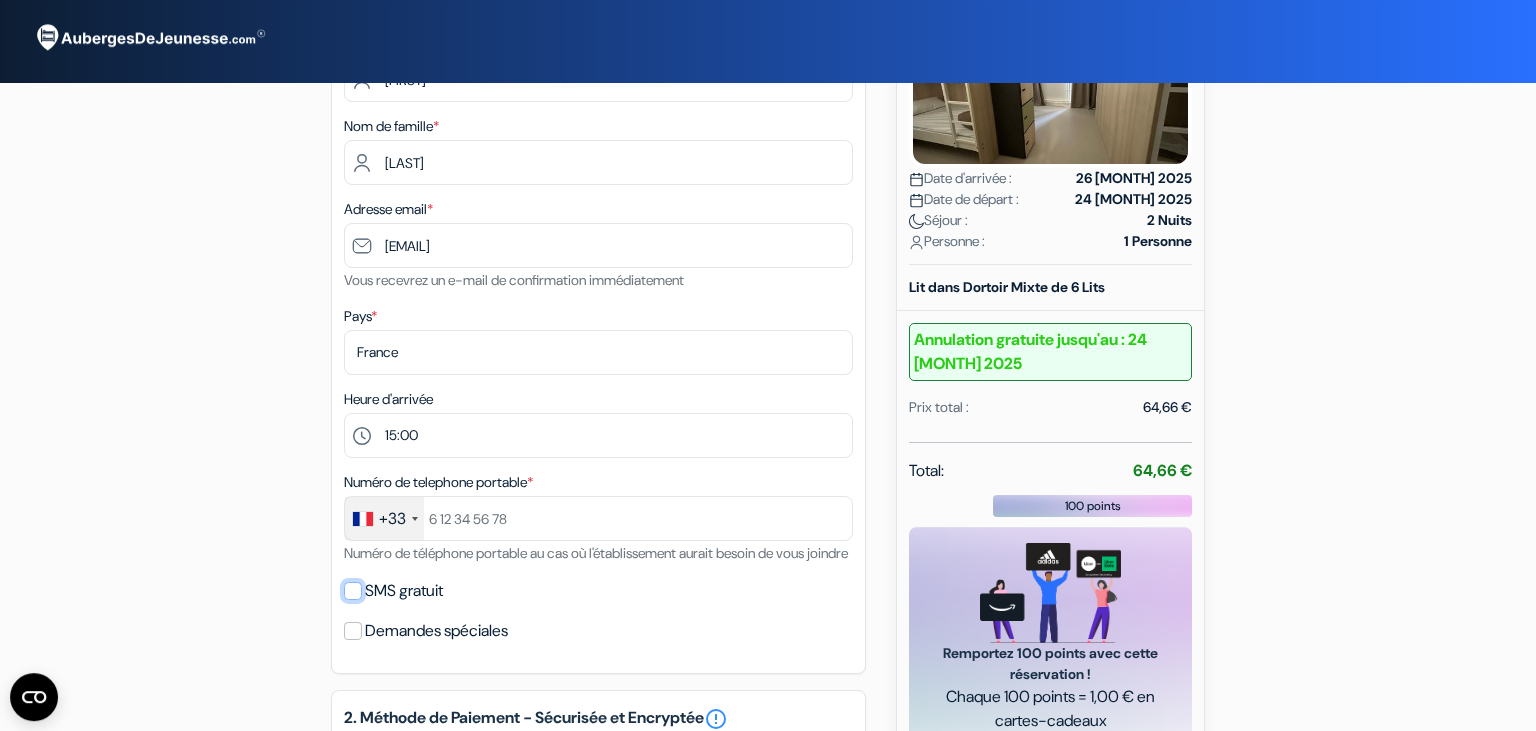 click on "SMS gratuit" at bounding box center [353, 591] 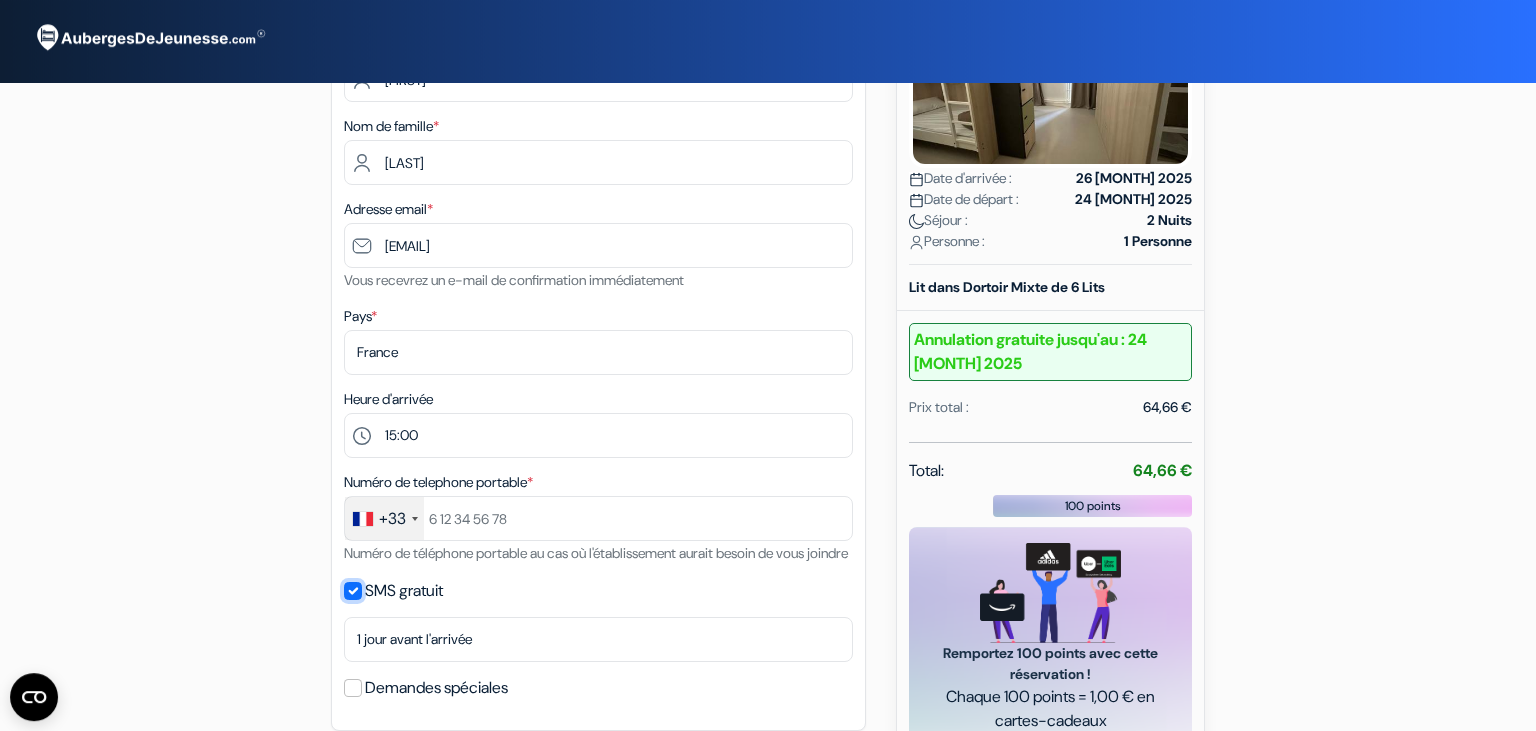 click on "SMS gratuit" at bounding box center [353, 591] 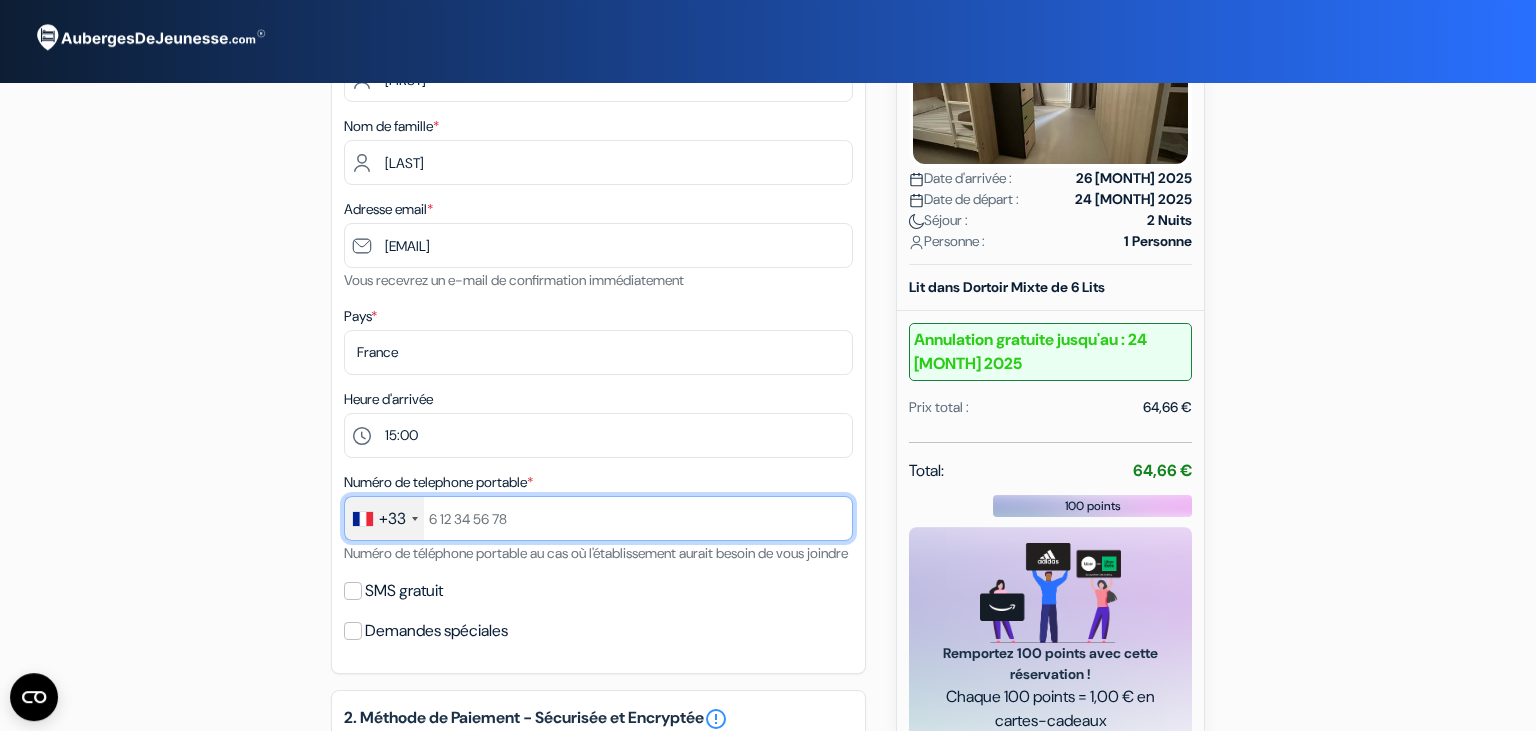click at bounding box center (598, 518) 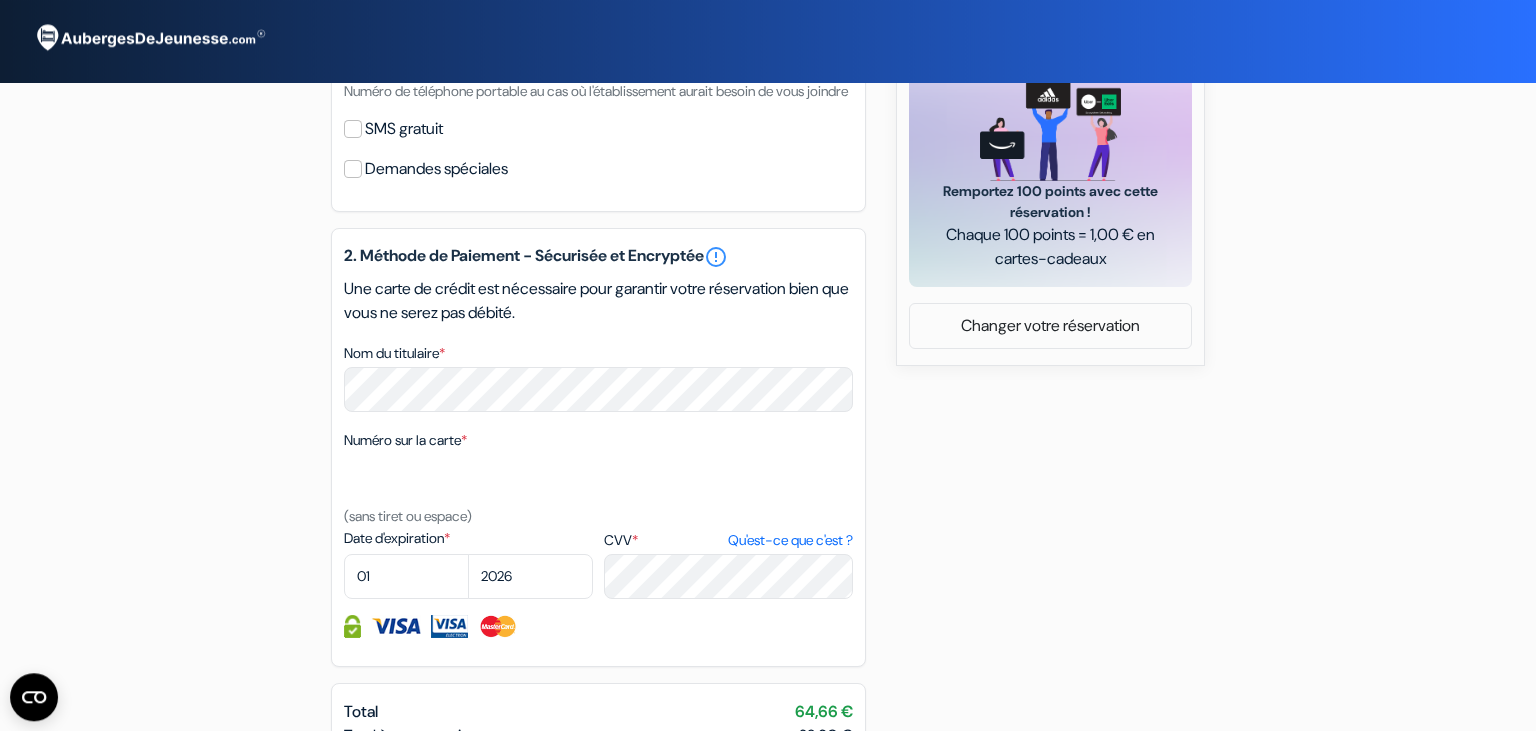 scroll, scrollTop: 727, scrollLeft: 0, axis: vertical 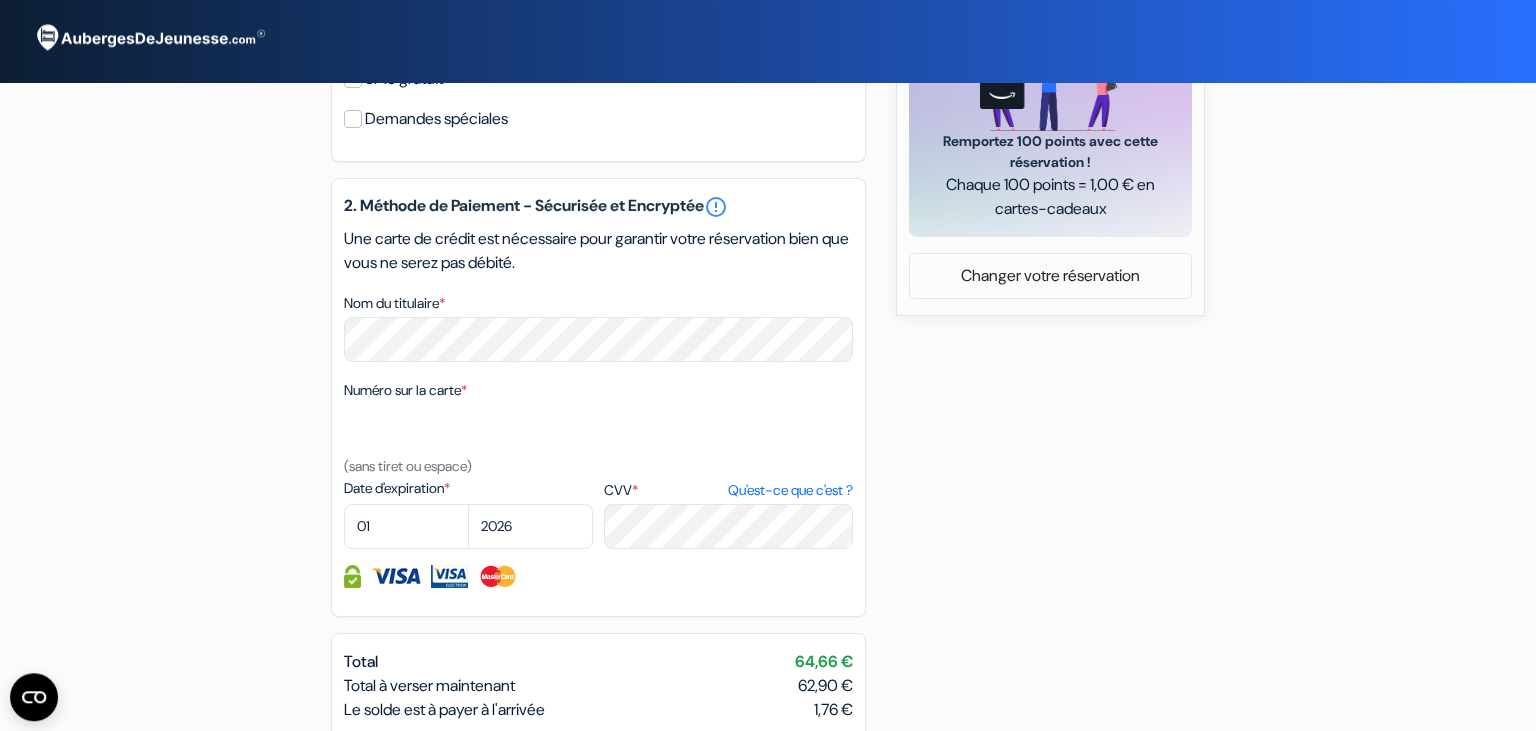 type on "780058410" 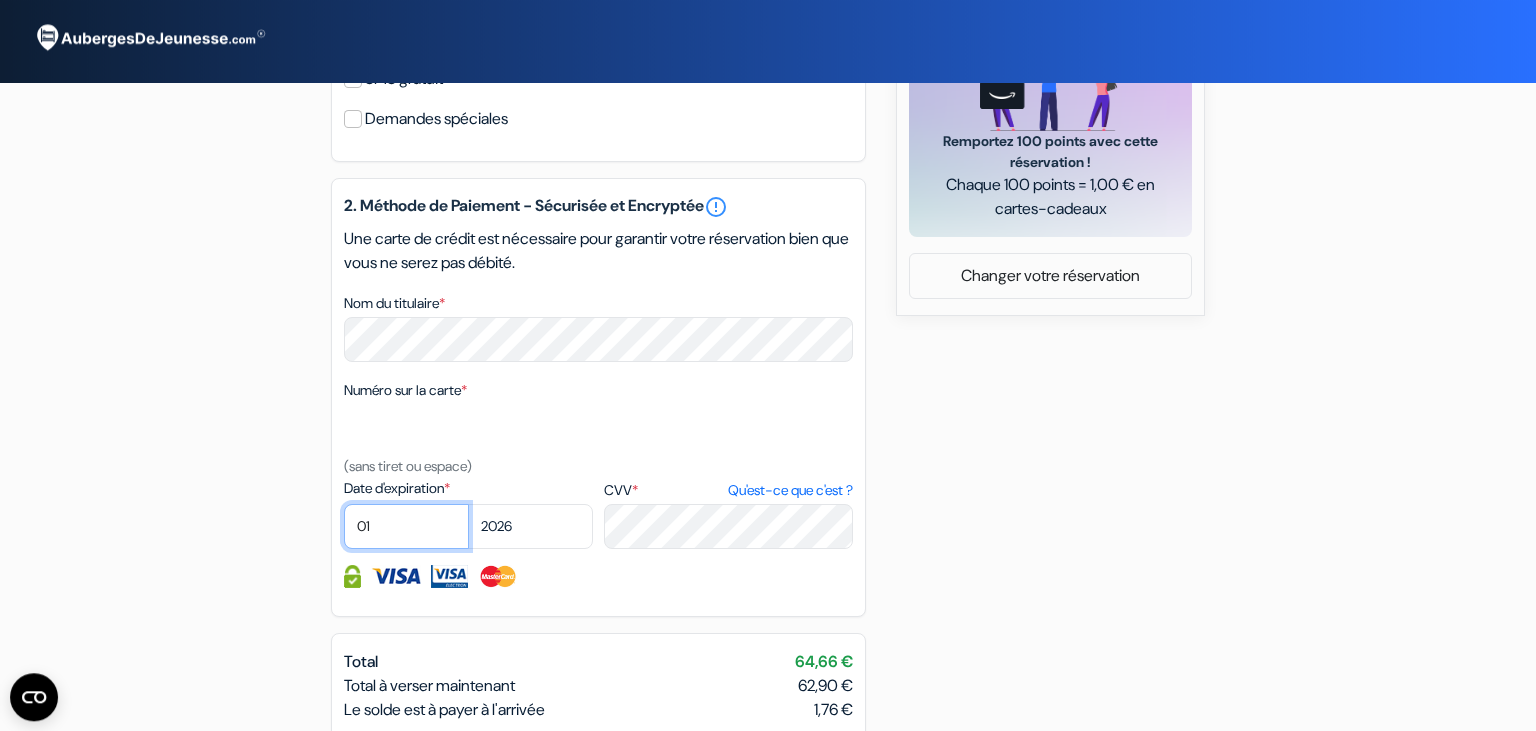 click on "01
02
03
04
05
06
07
08
09
10
11
12" at bounding box center (406, 526) 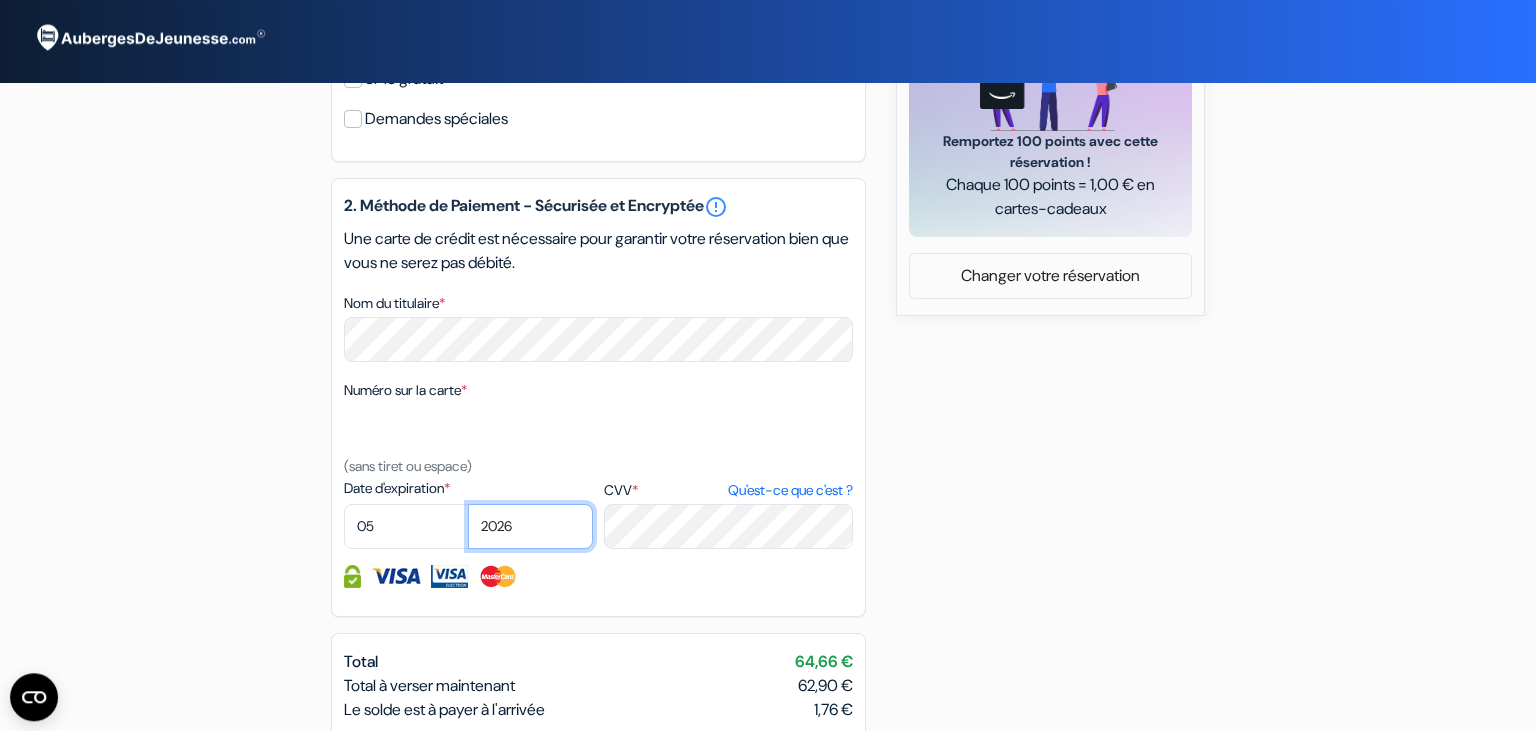 click on "2025
2026
2027
2028
2029
2030
2031
2032
2033
2034
2035
2036 2037 2038 2039 2040 2041" at bounding box center [530, 526] 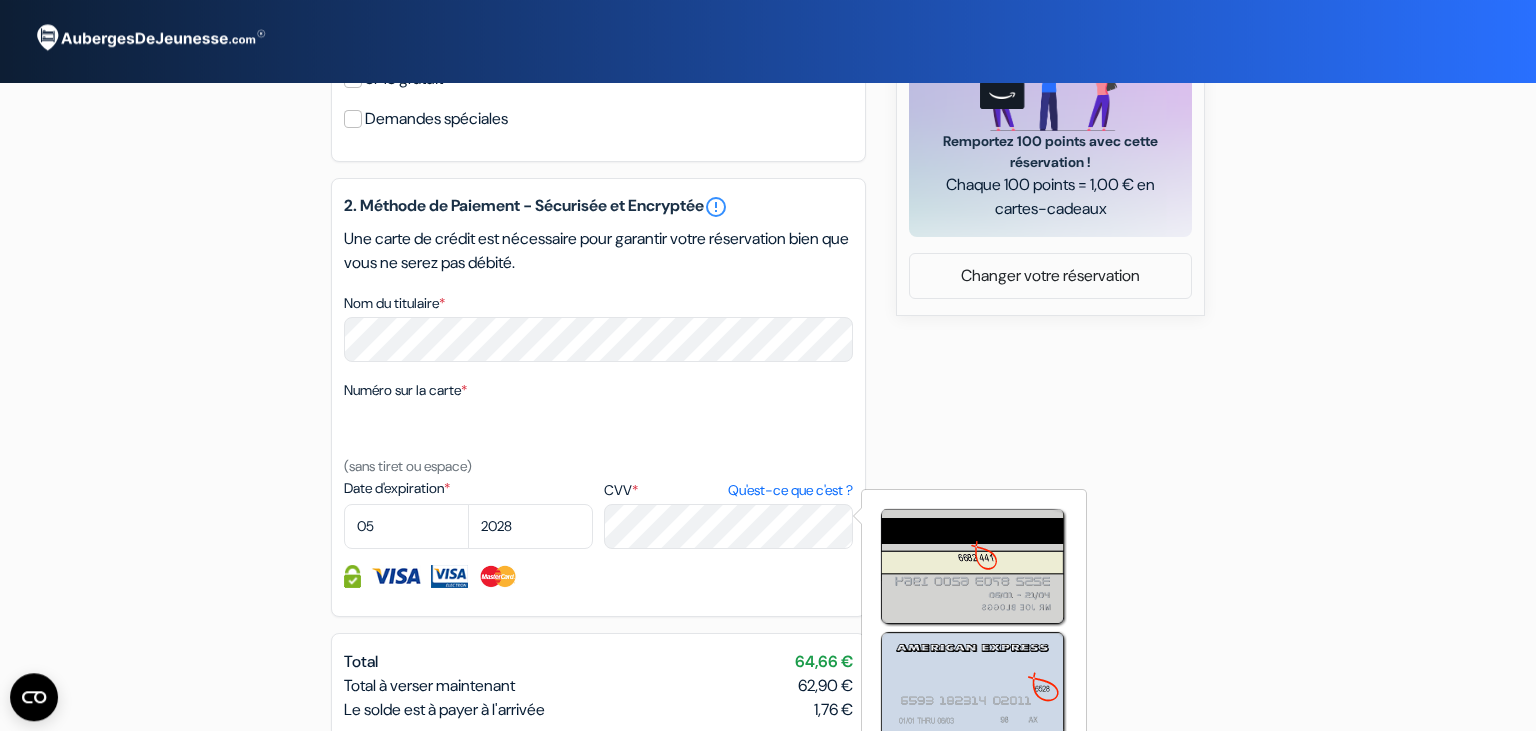 click on "Qu'est-ce que c'est ?" at bounding box center (790, 490) 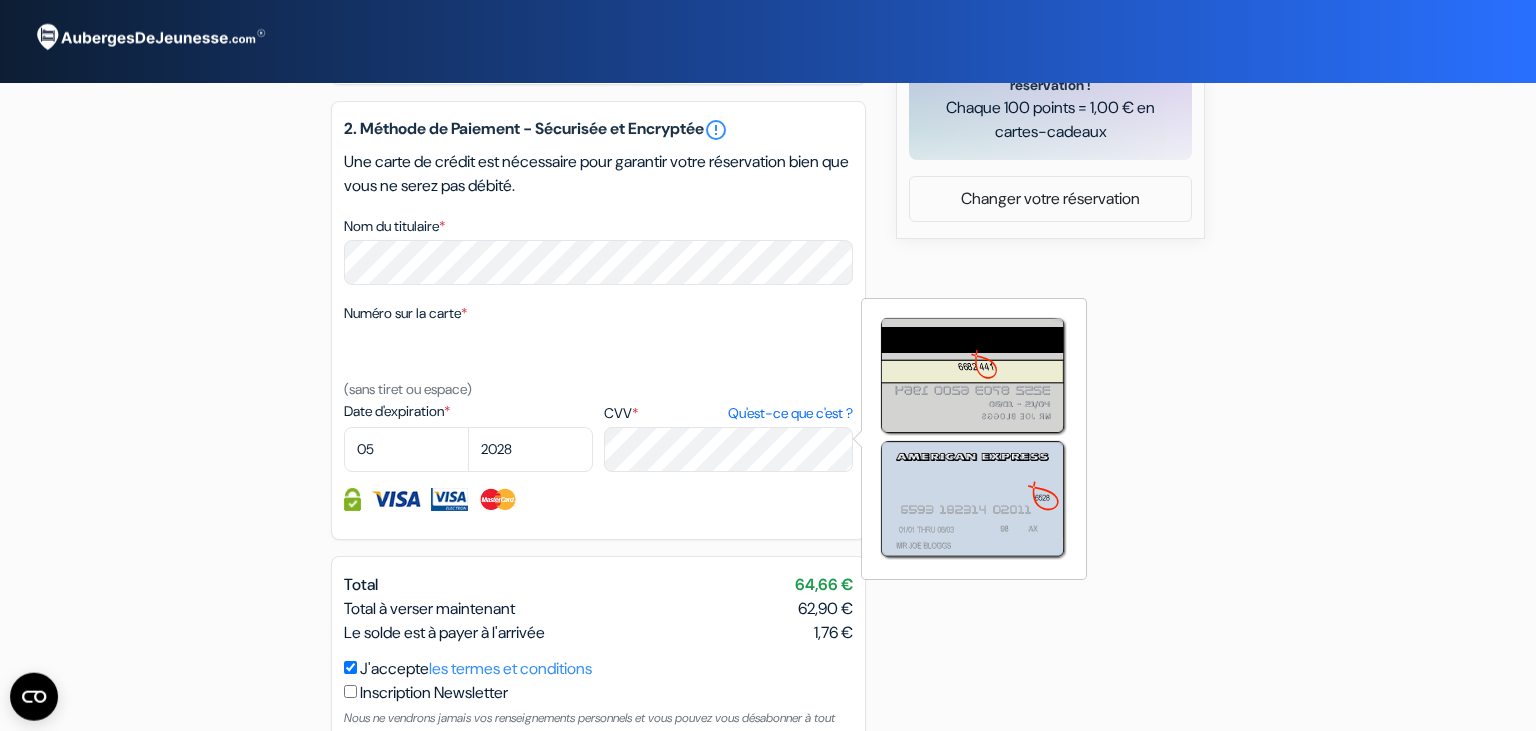 scroll, scrollTop: 805, scrollLeft: 0, axis: vertical 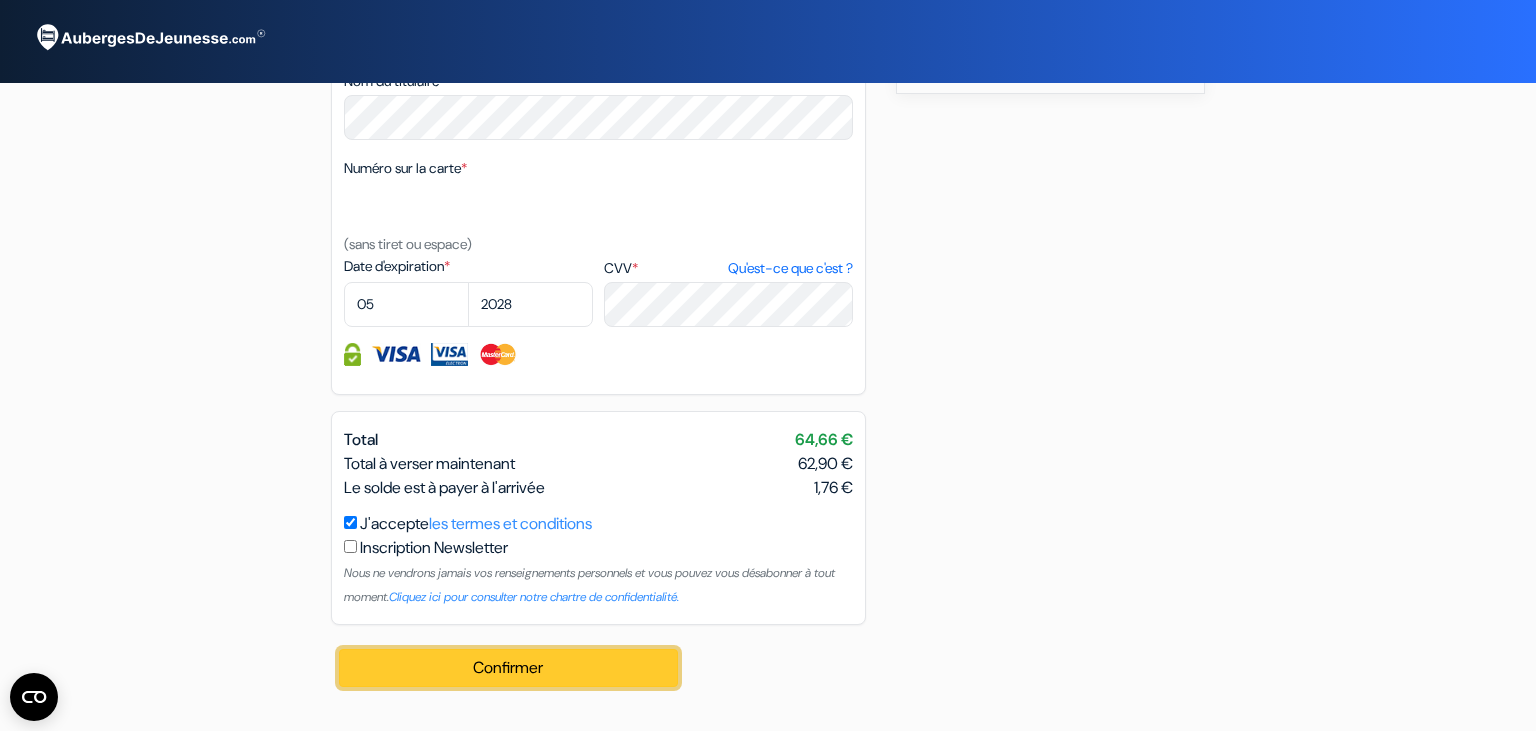 click on "Confirmer
Loading..." at bounding box center [508, 668] 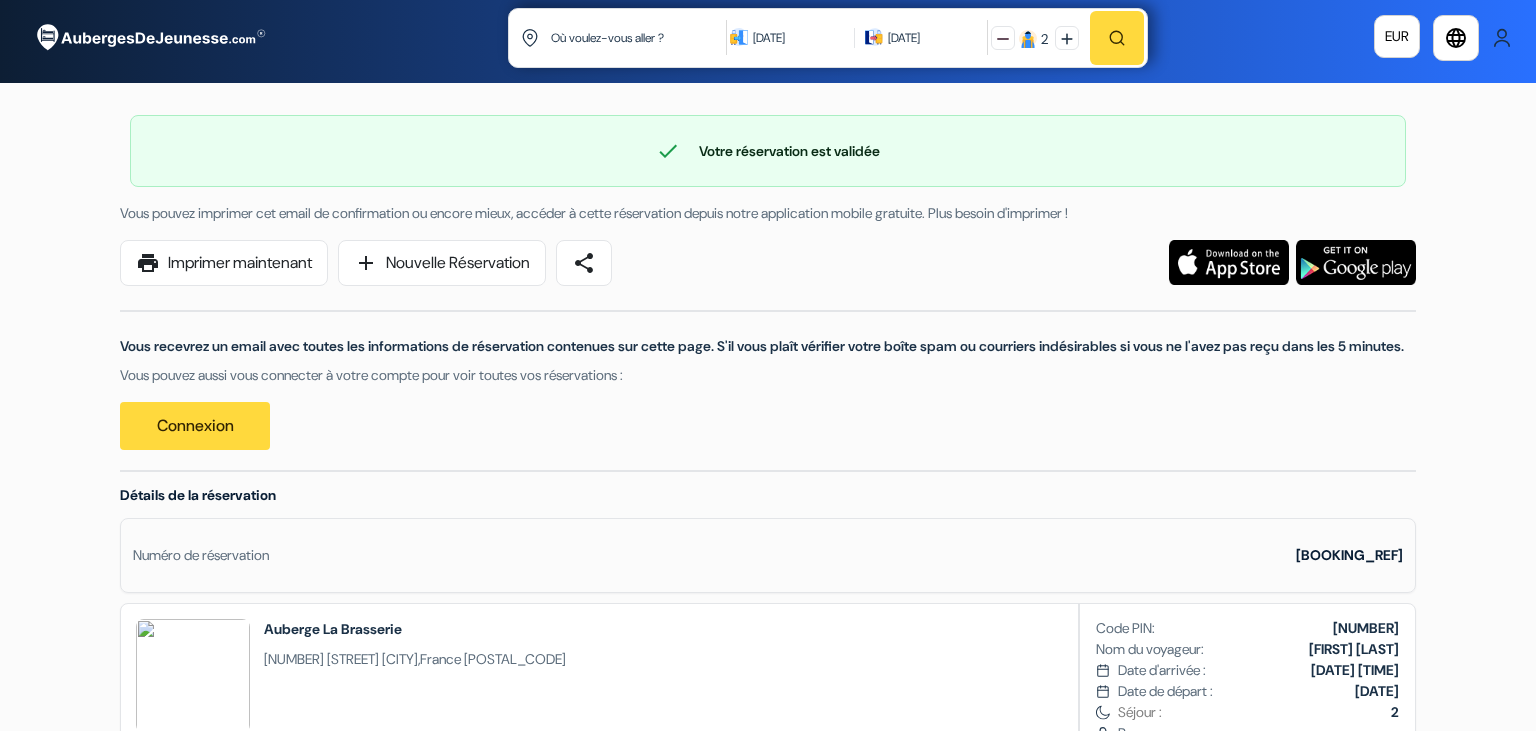 scroll, scrollTop: 0, scrollLeft: 0, axis: both 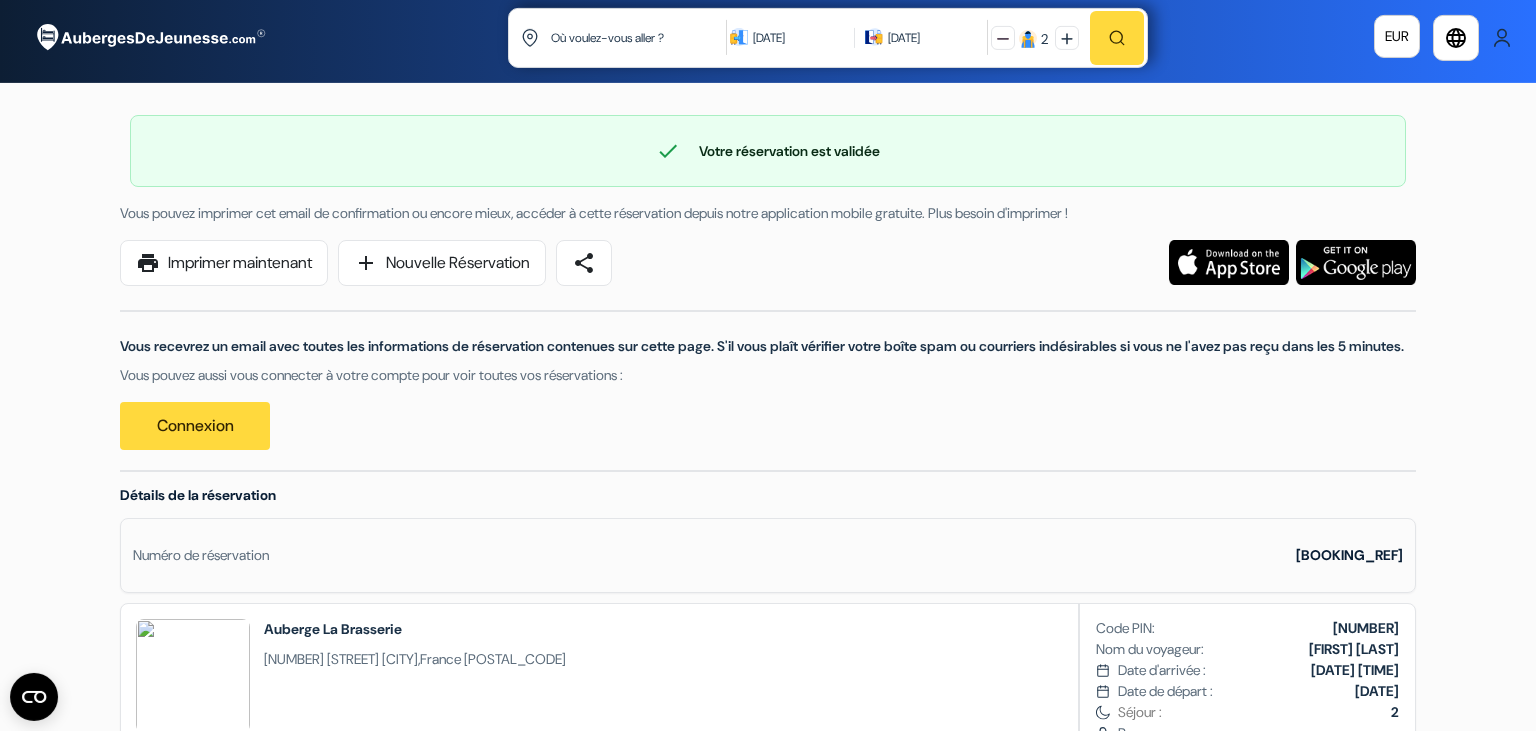 click on "check Votre réservation est validée
Numéro de réservation:
DORMS-BK-6344145444" at bounding box center [768, 151] 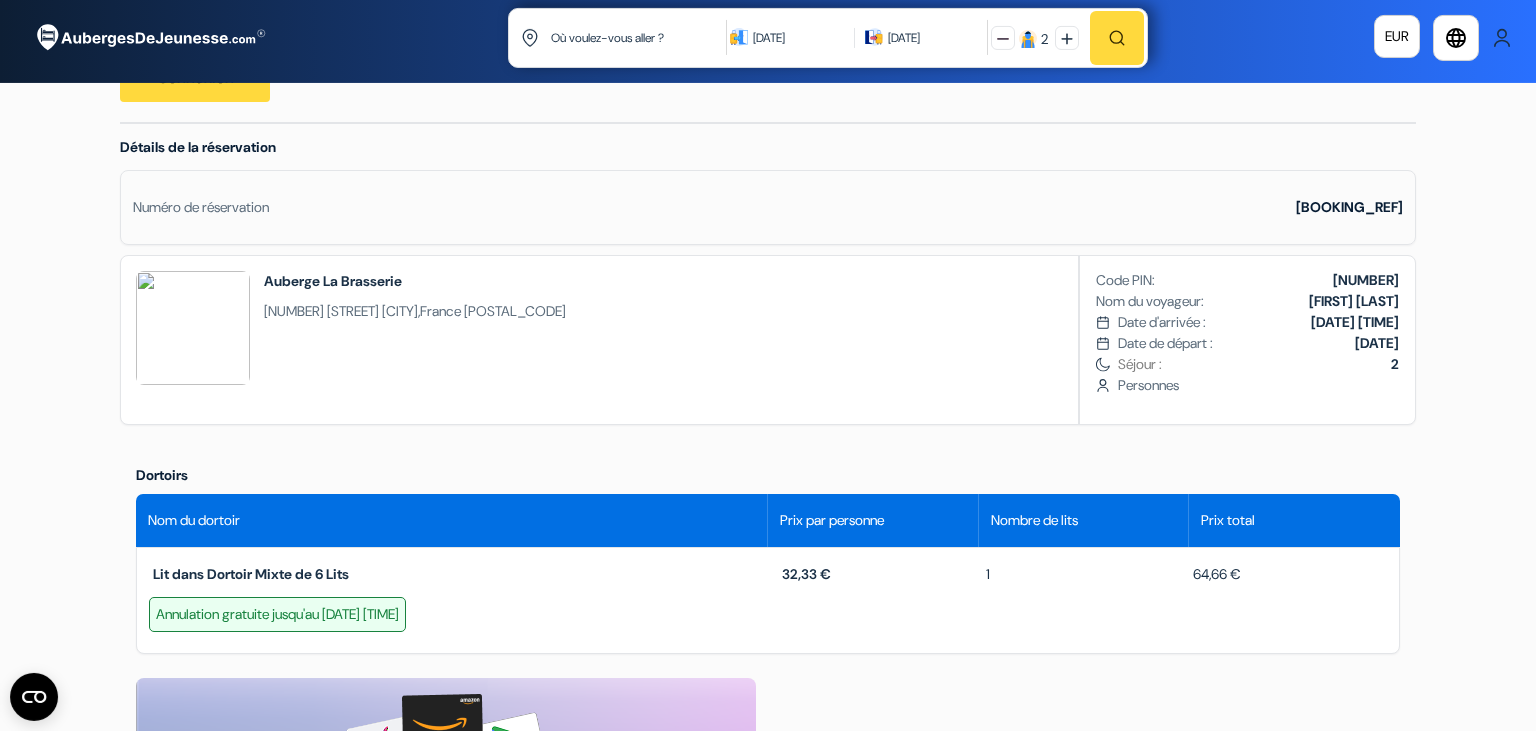 scroll, scrollTop: 0, scrollLeft: 0, axis: both 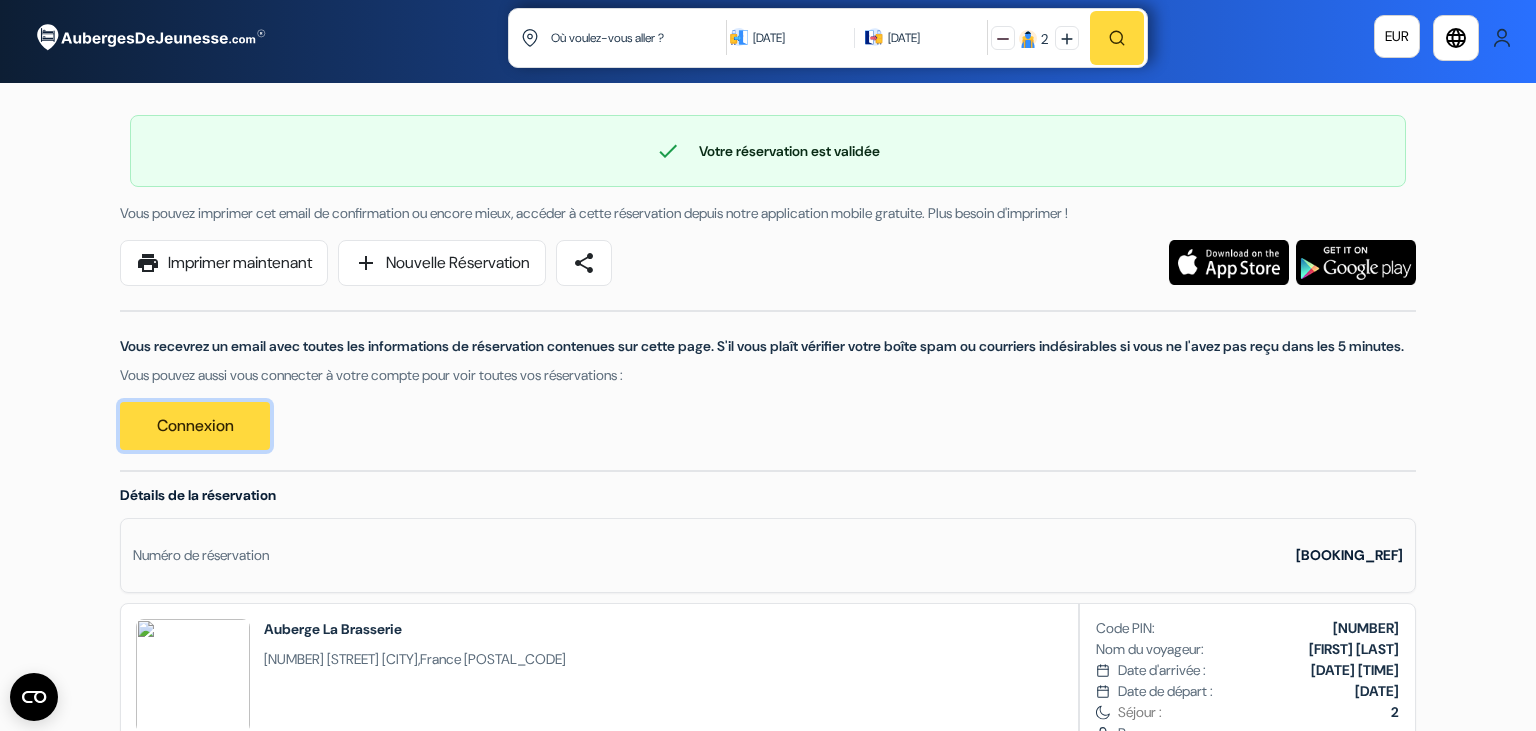 click on "Connexion" at bounding box center (195, 426) 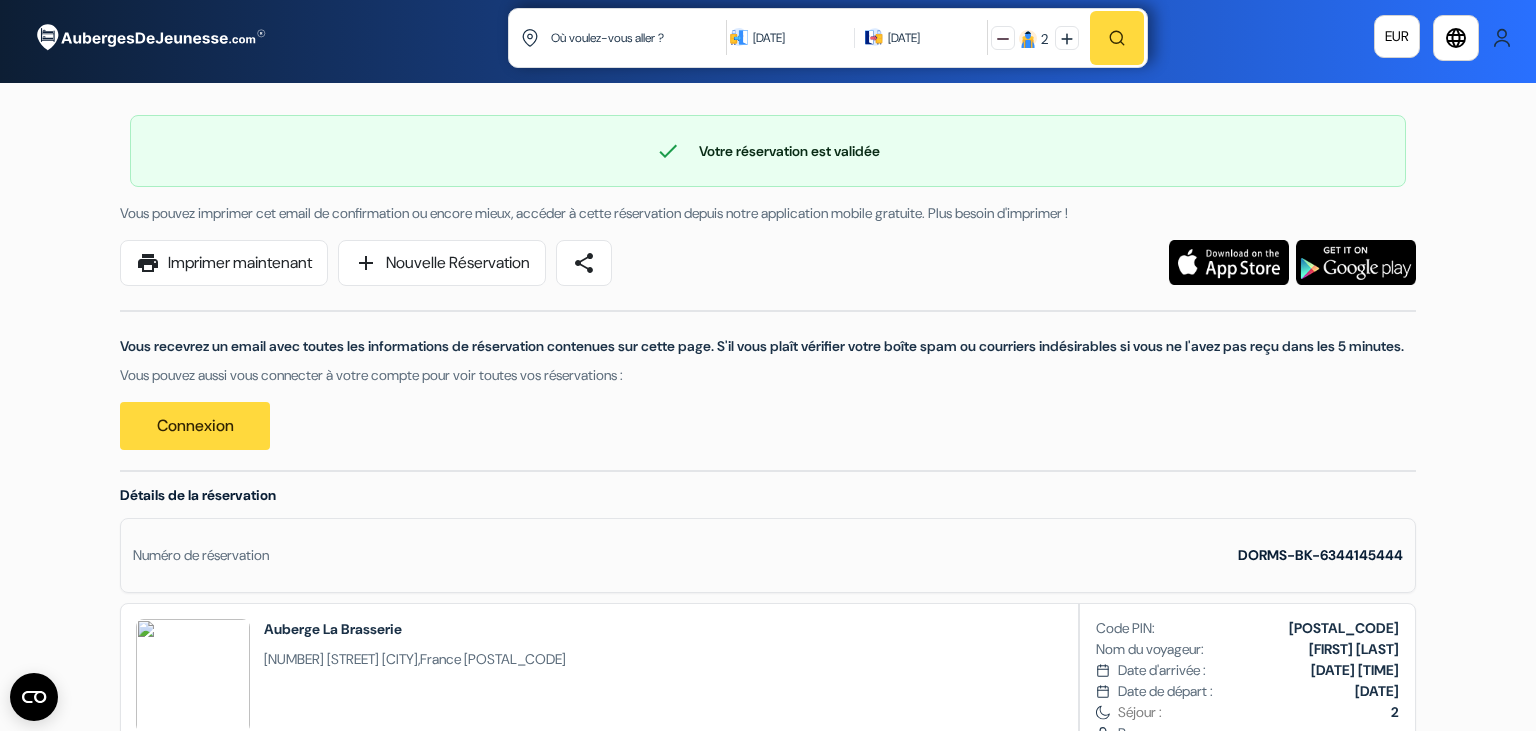scroll, scrollTop: 0, scrollLeft: 0, axis: both 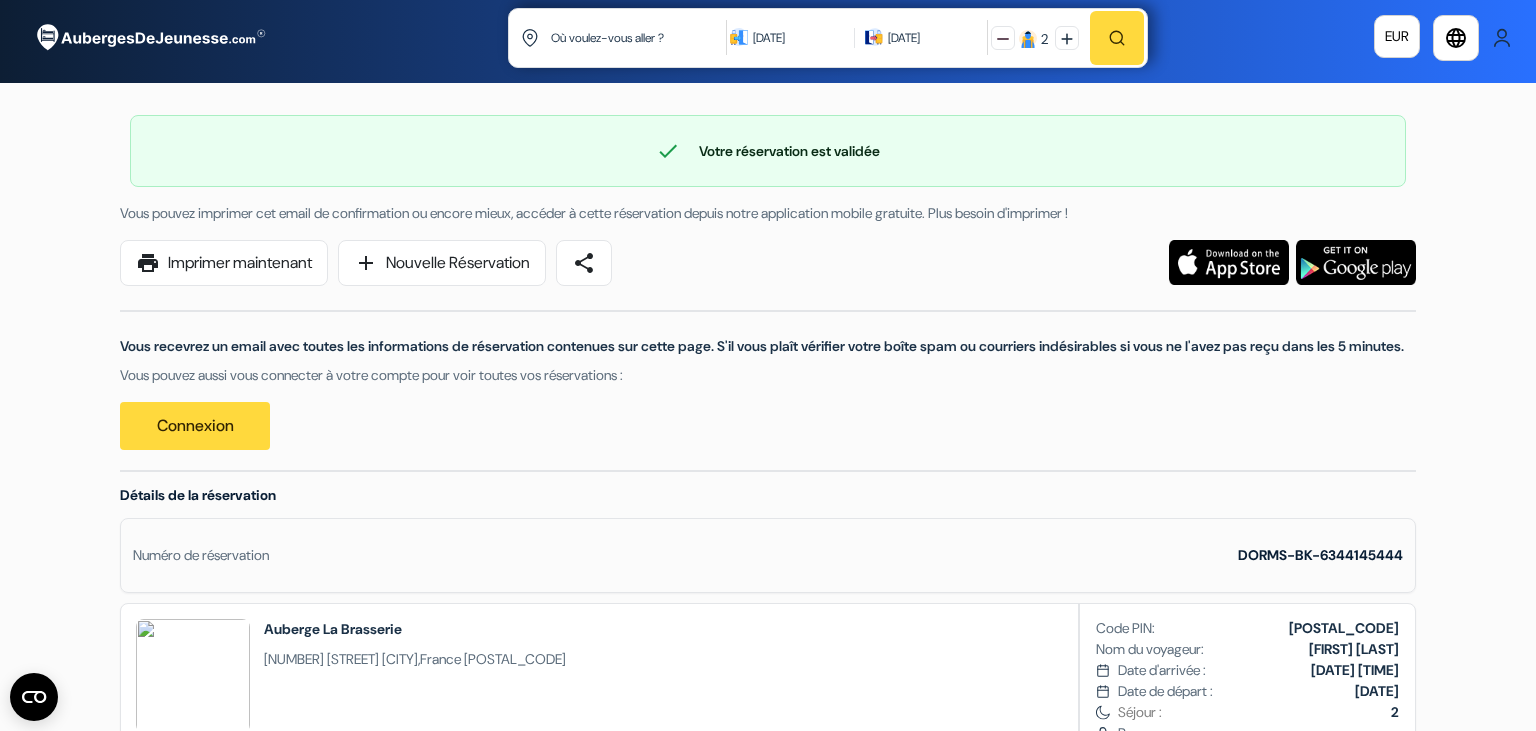 click on "Où voulez-vous aller ?
Où voulez-vous aller ?
[DATE]
[DATE]
2" at bounding box center (768, 37) 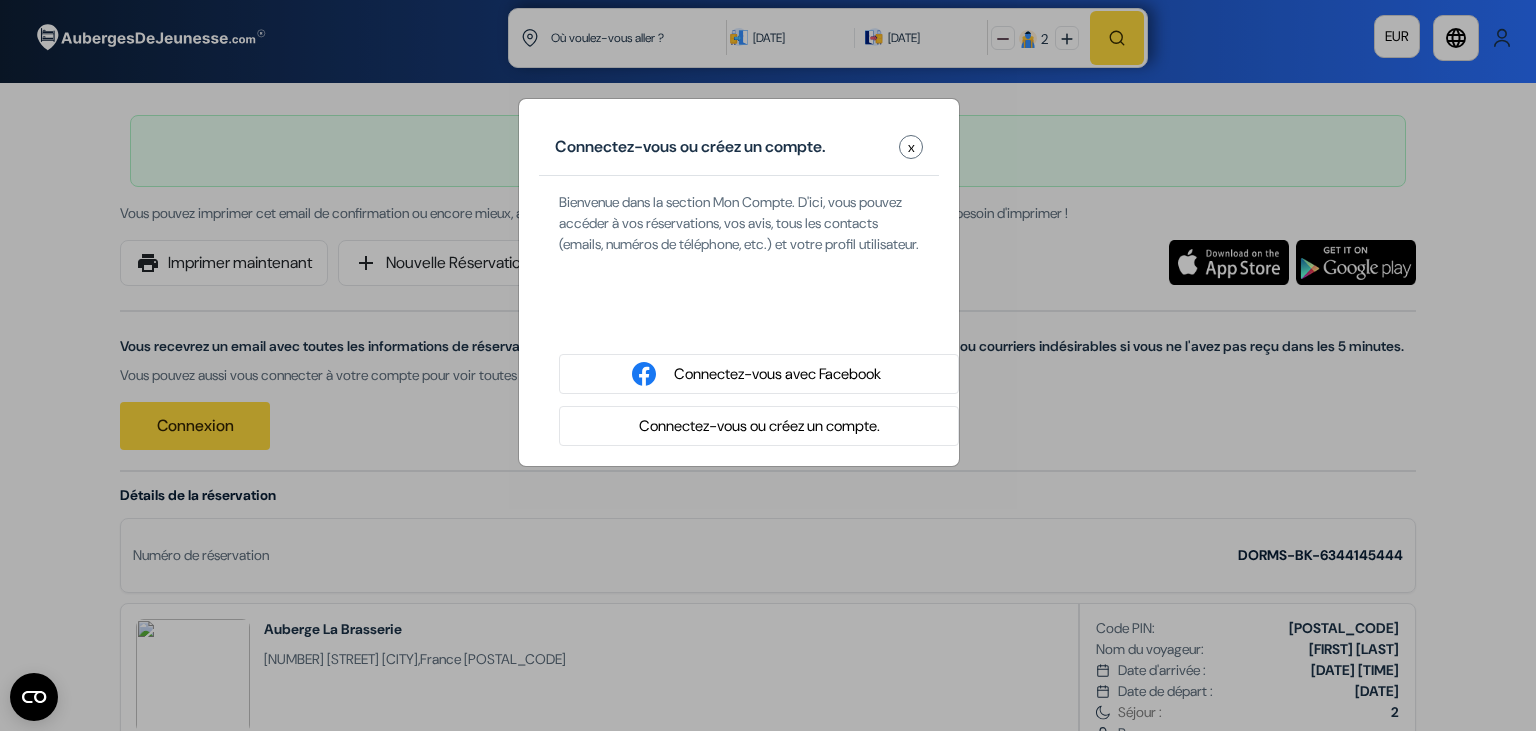 click at bounding box center (759, 322) 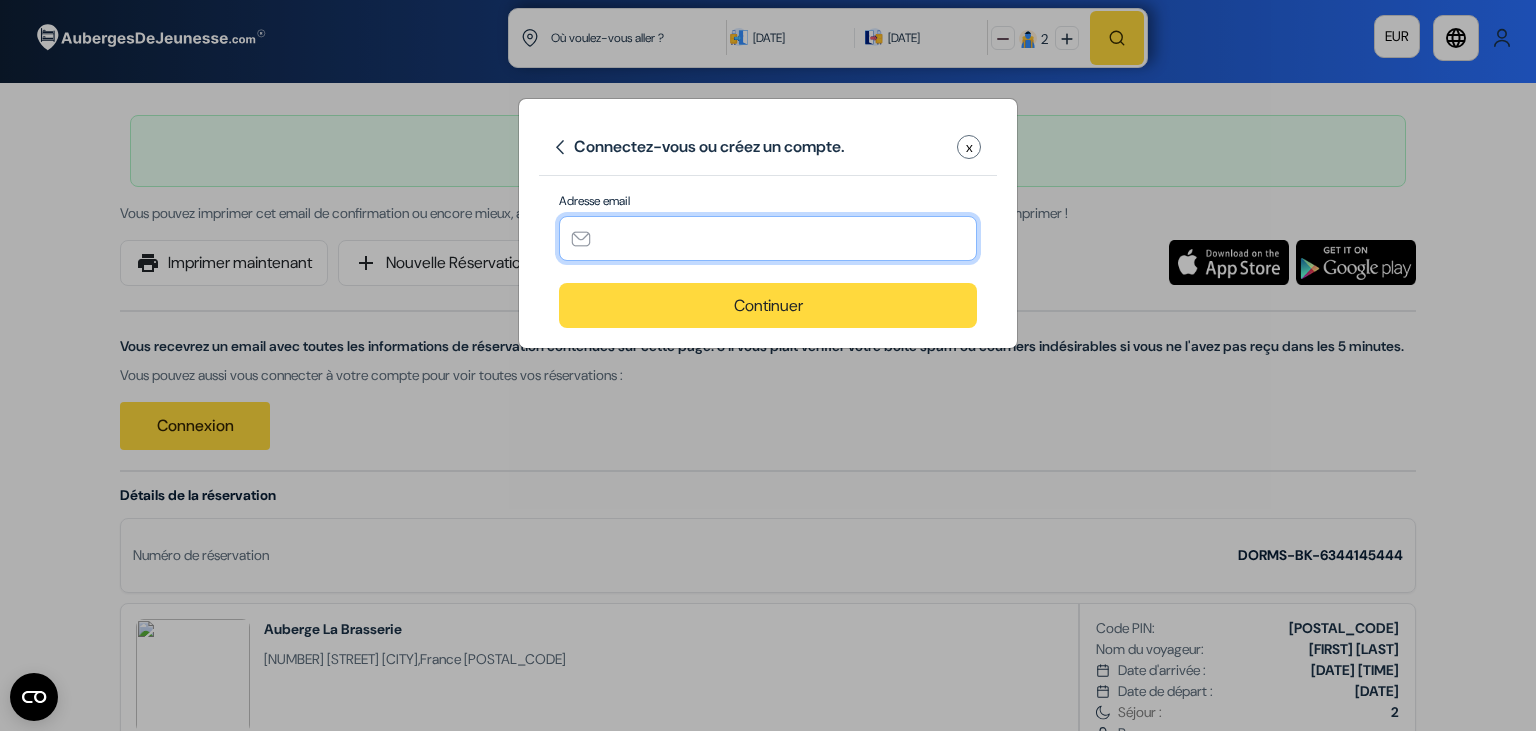click at bounding box center [768, 238] 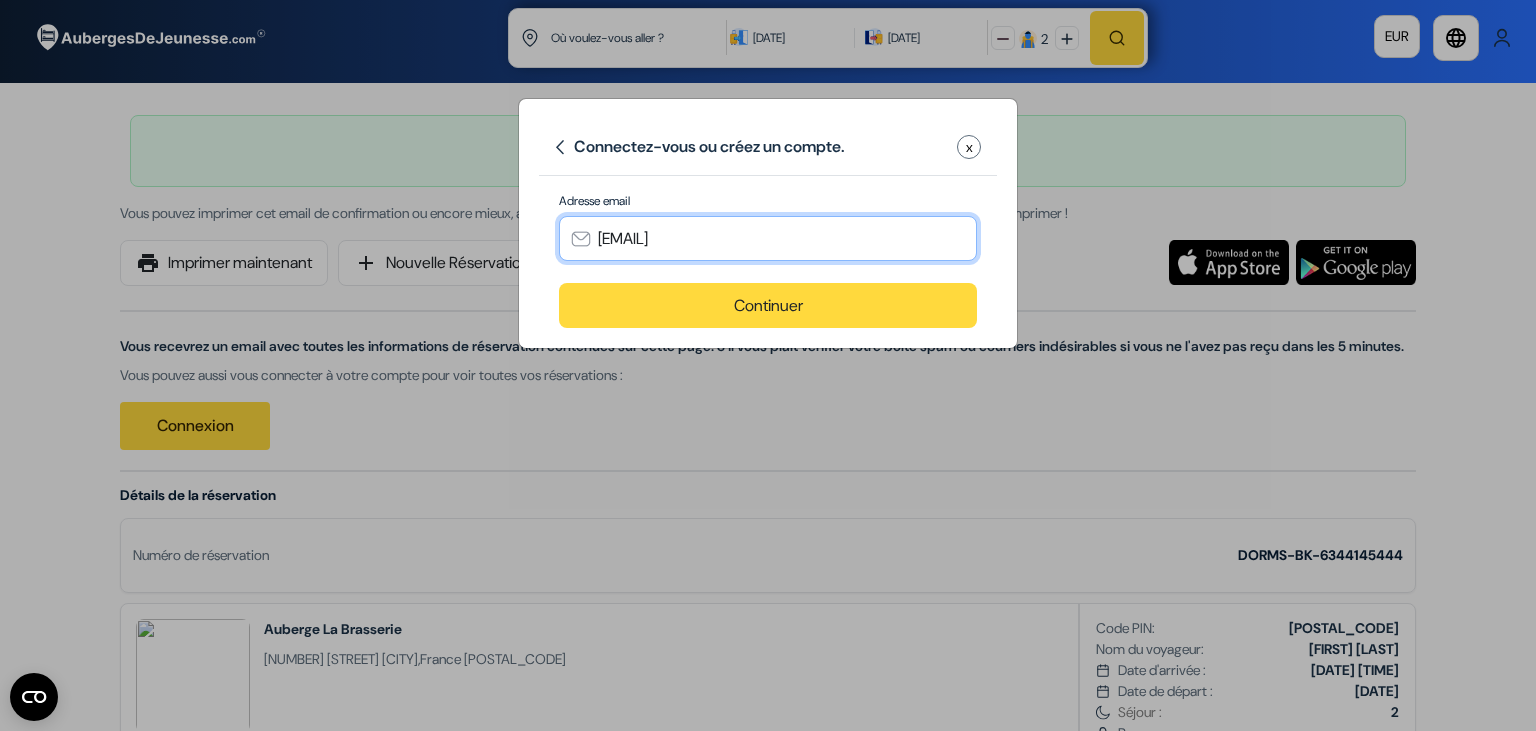 type on "[EMAIL]" 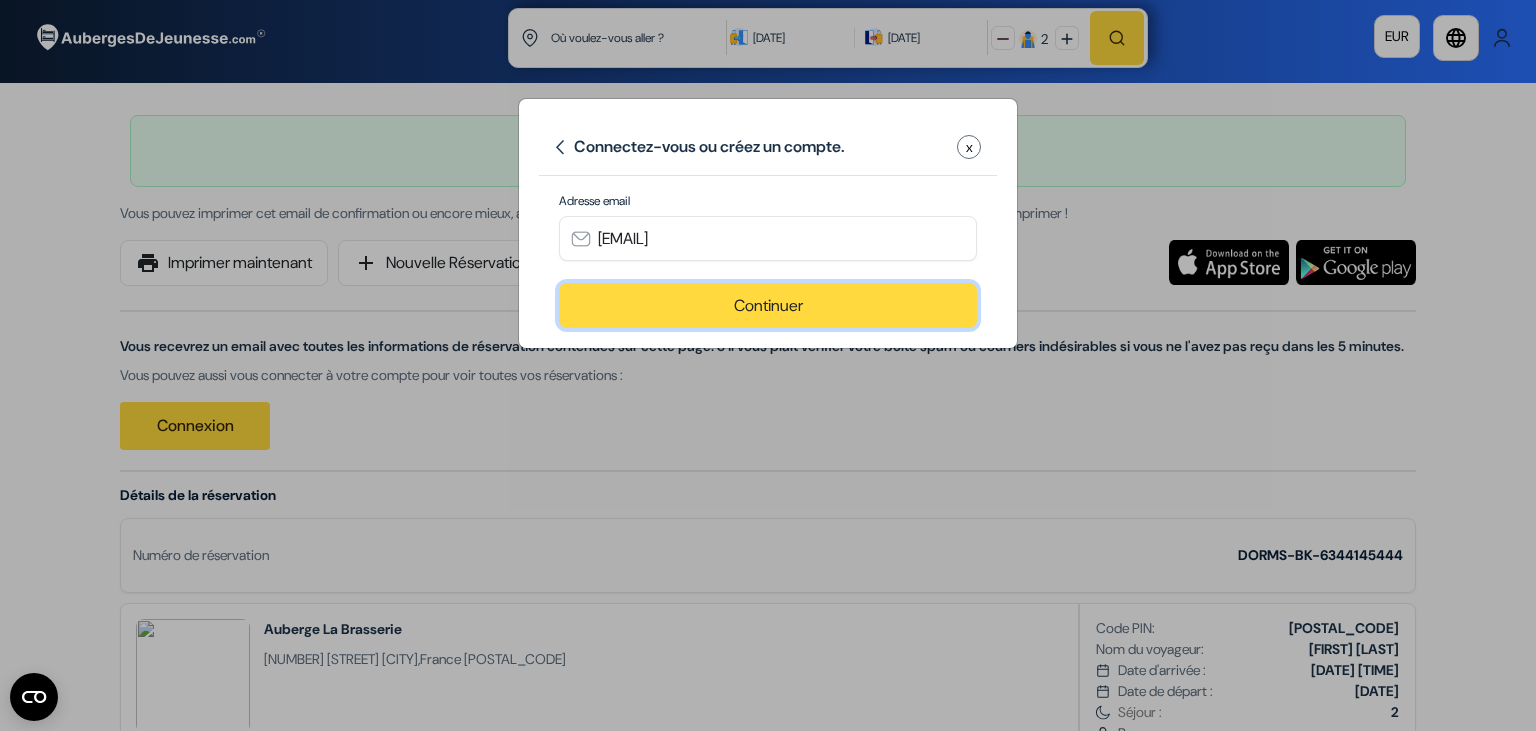click on "Continuer" at bounding box center (768, 305) 